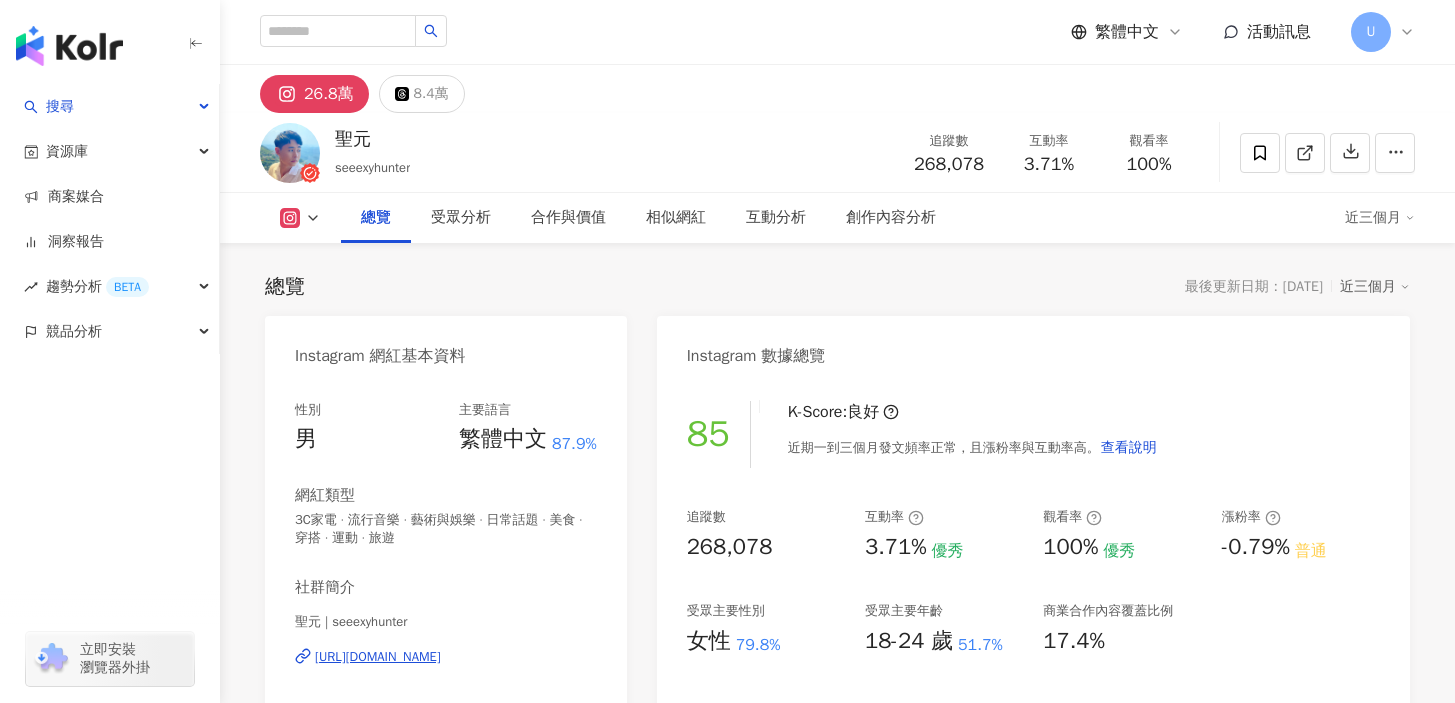 scroll, scrollTop: 1057, scrollLeft: 0, axis: vertical 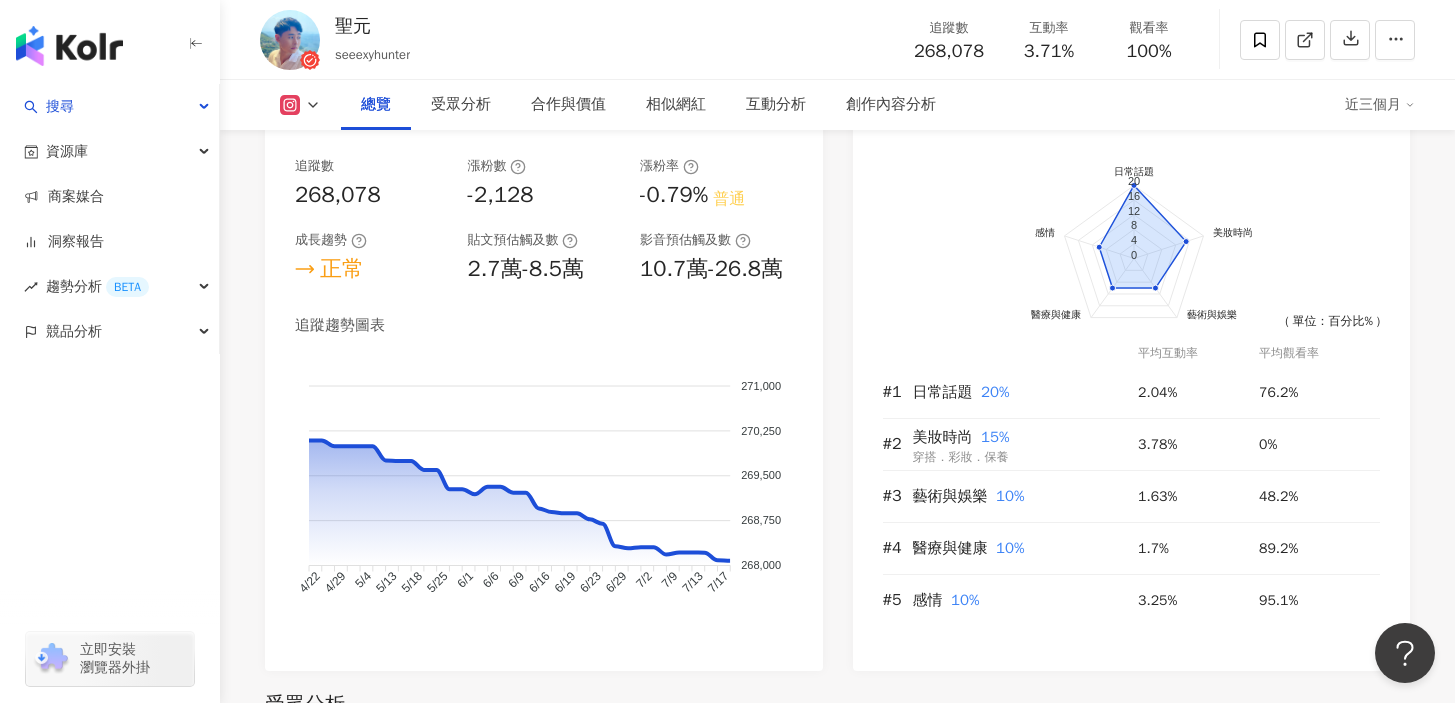 click on "總覽" at bounding box center [376, 105] 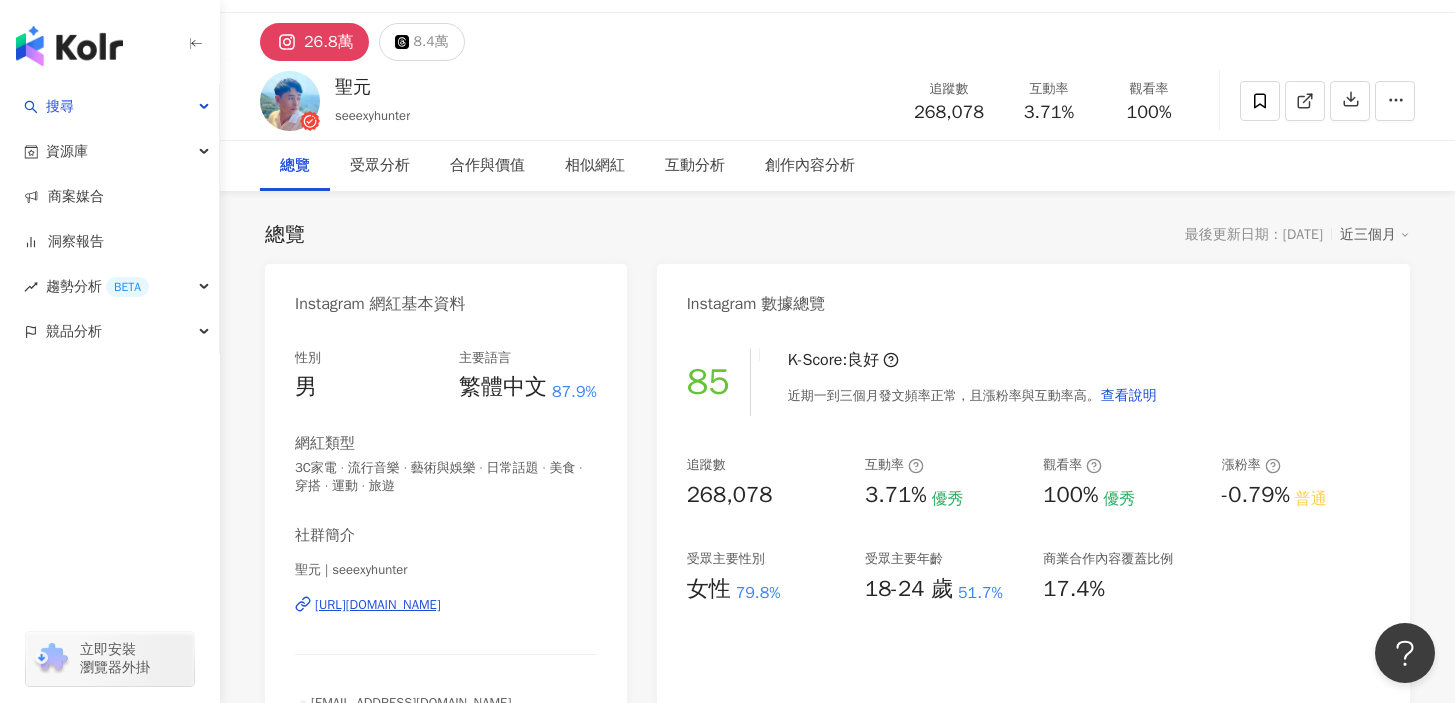 scroll, scrollTop: 137, scrollLeft: 0, axis: vertical 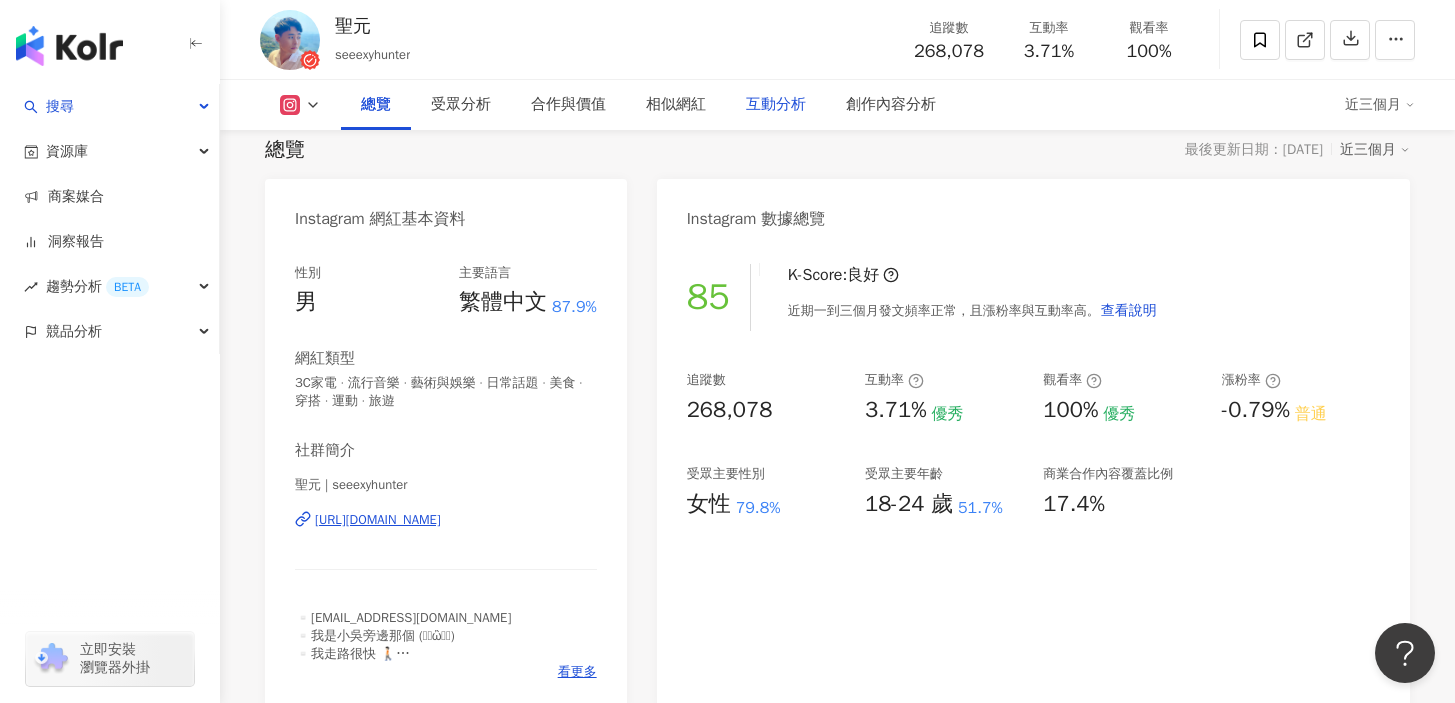 click on "互動分析" at bounding box center (776, 105) 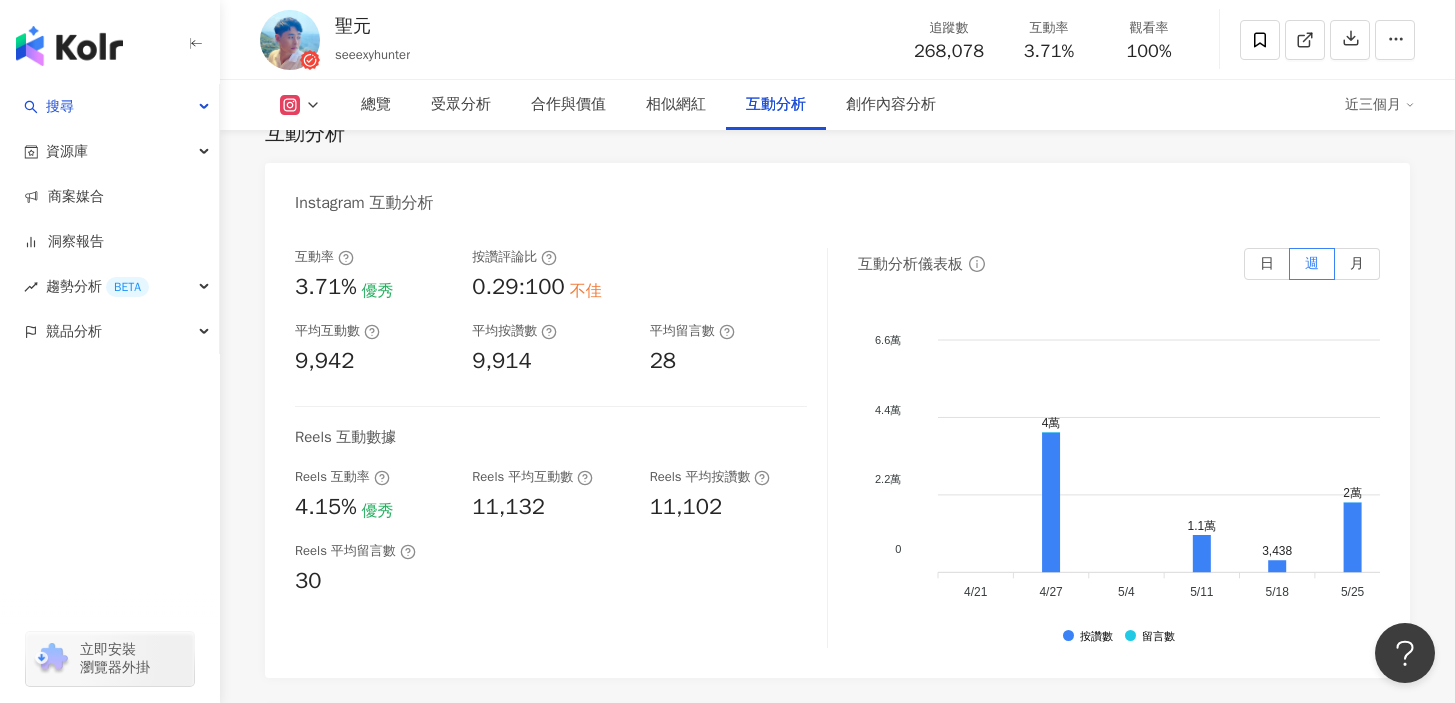 scroll, scrollTop: 4021, scrollLeft: 0, axis: vertical 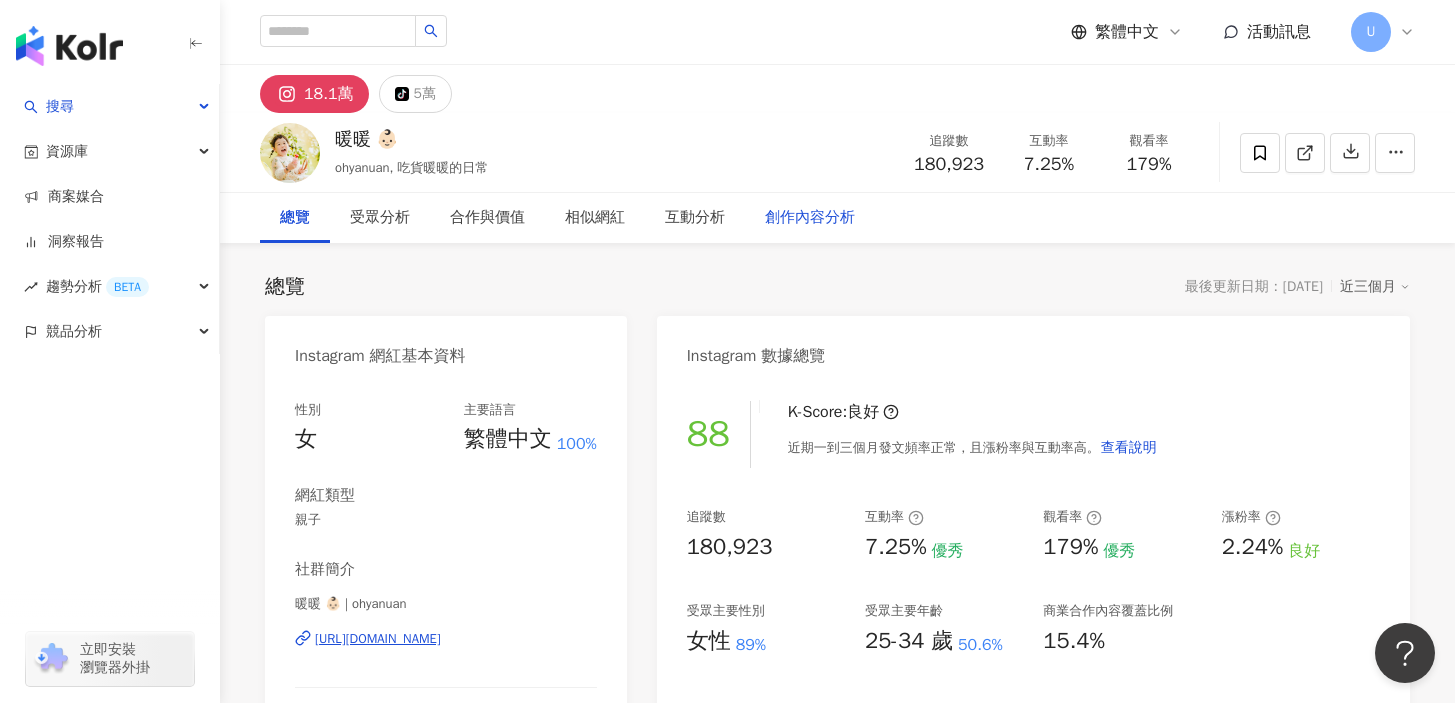 click on "創作內容分析" at bounding box center [810, 218] 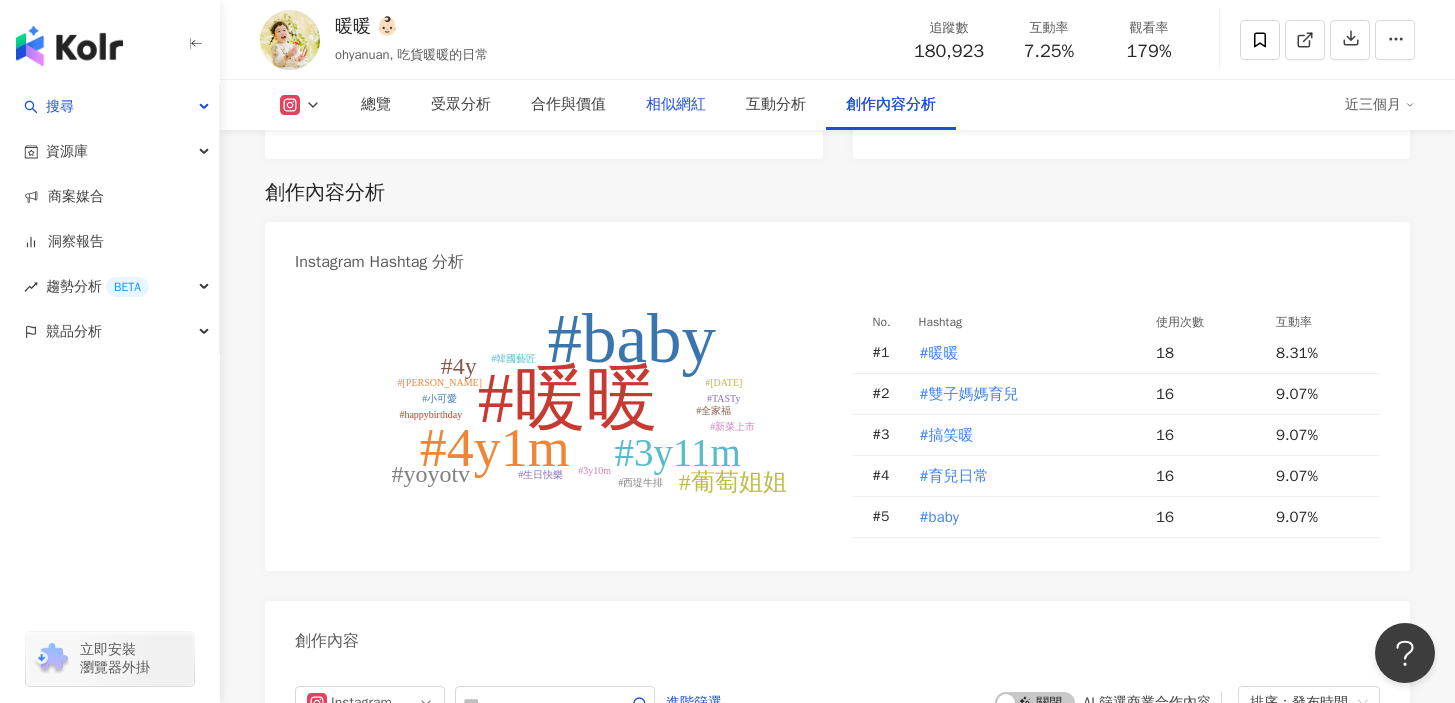 click on "相似網紅" at bounding box center [676, 105] 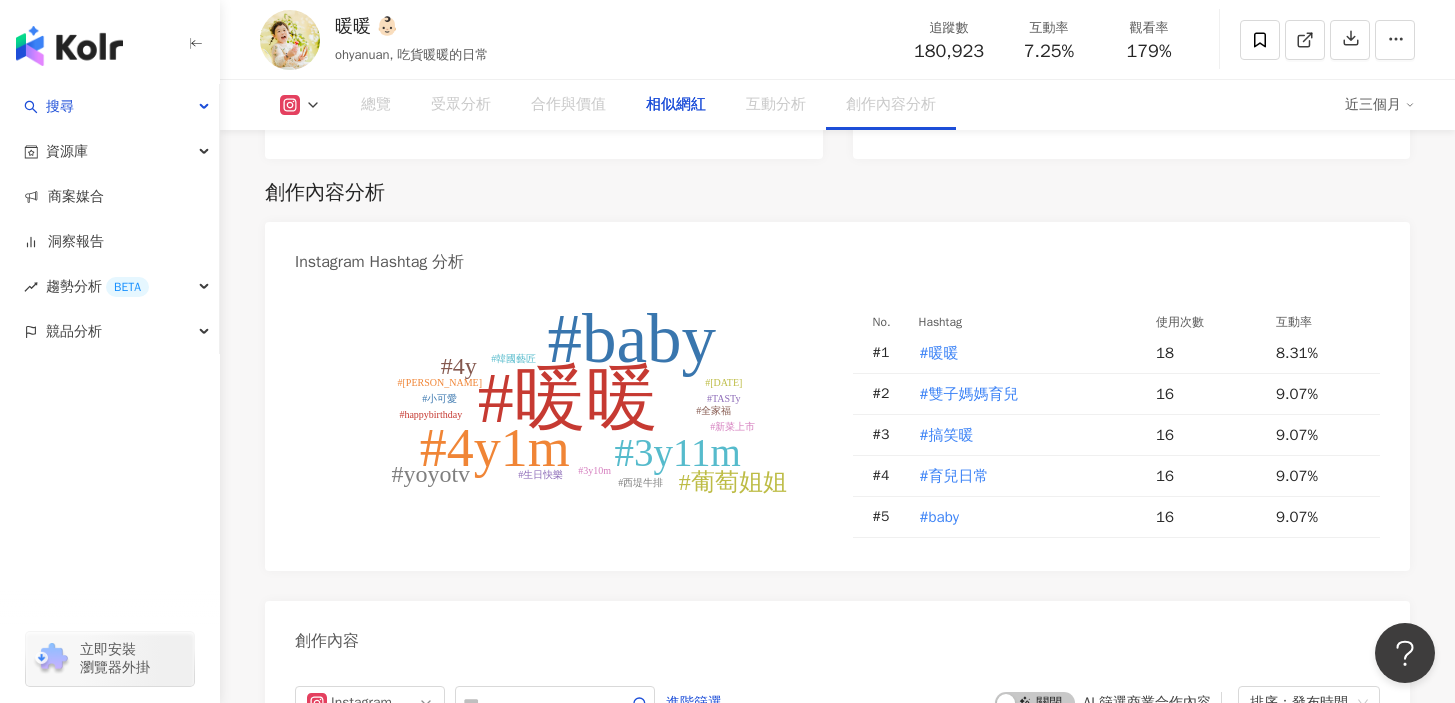 scroll, scrollTop: 3262, scrollLeft: 0, axis: vertical 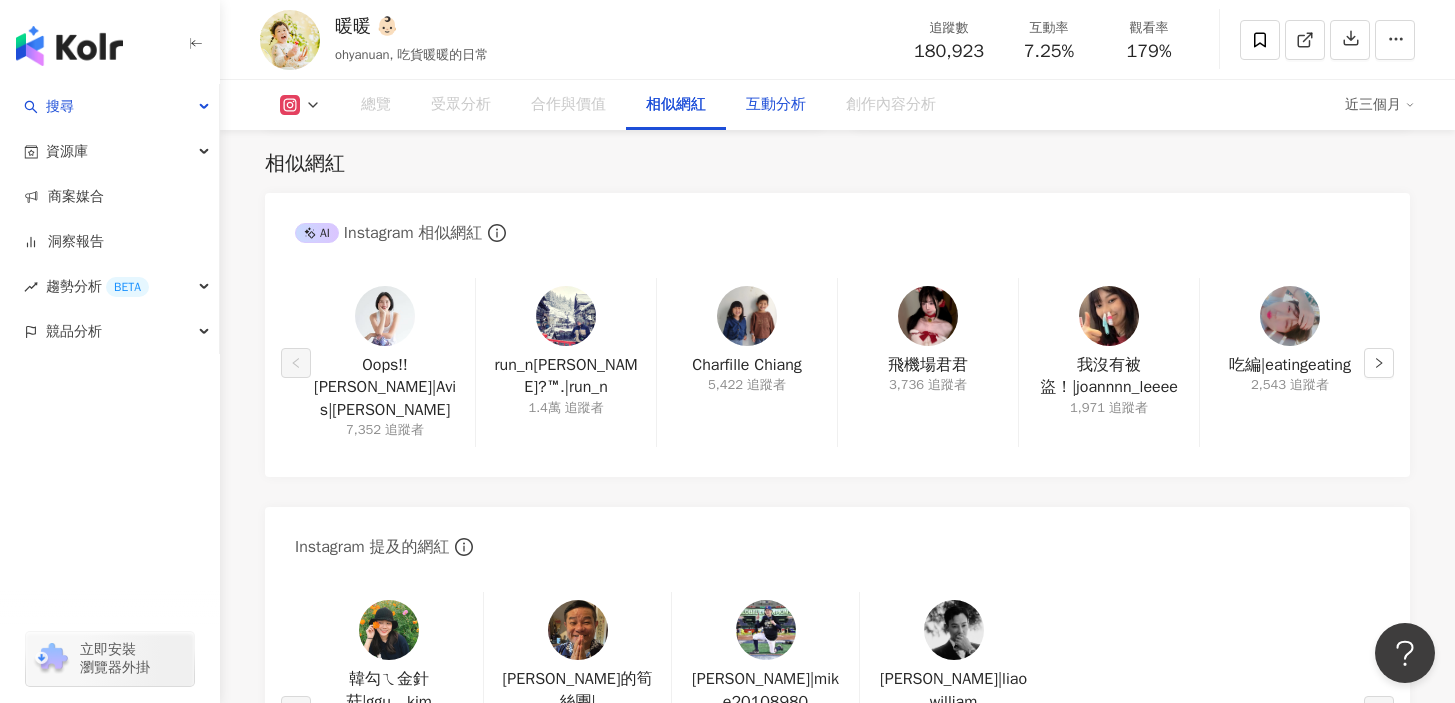 click on "互動分析" at bounding box center (776, 105) 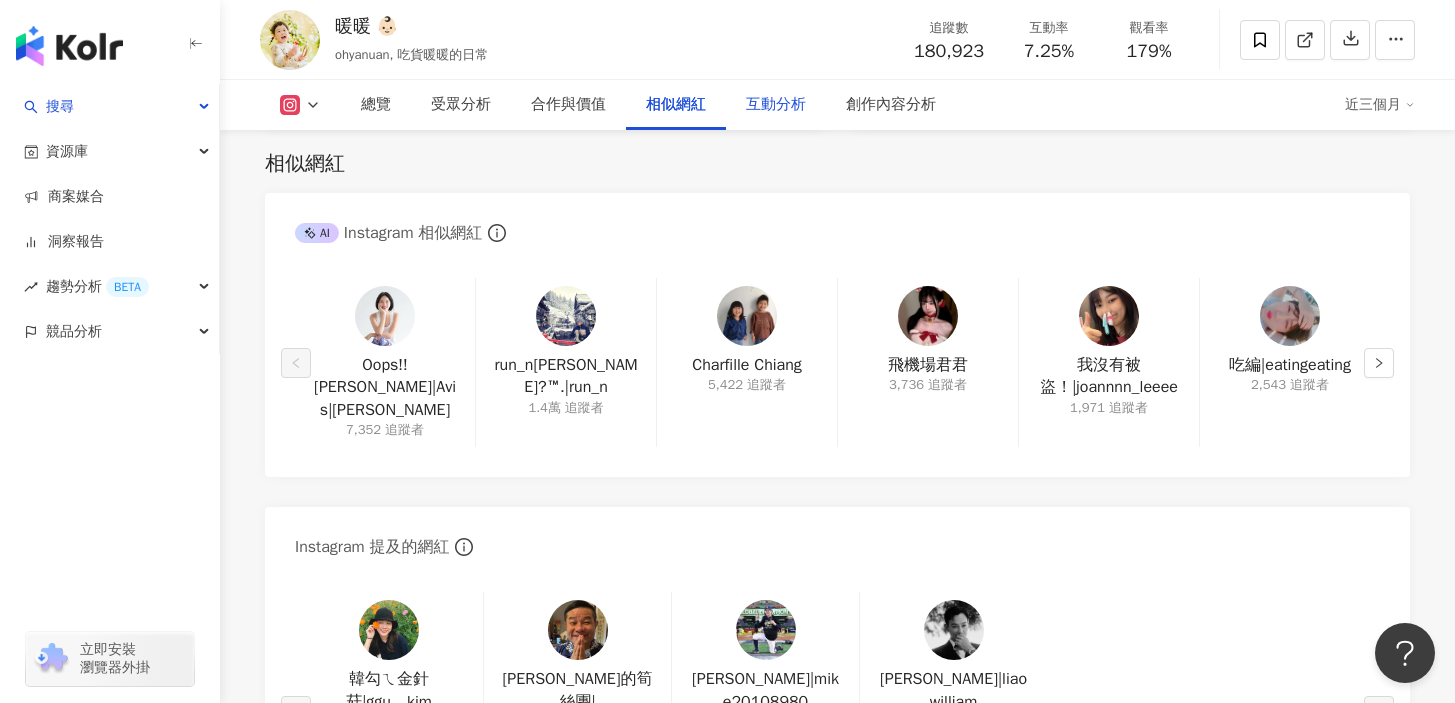 click on "互動分析" at bounding box center [776, 105] 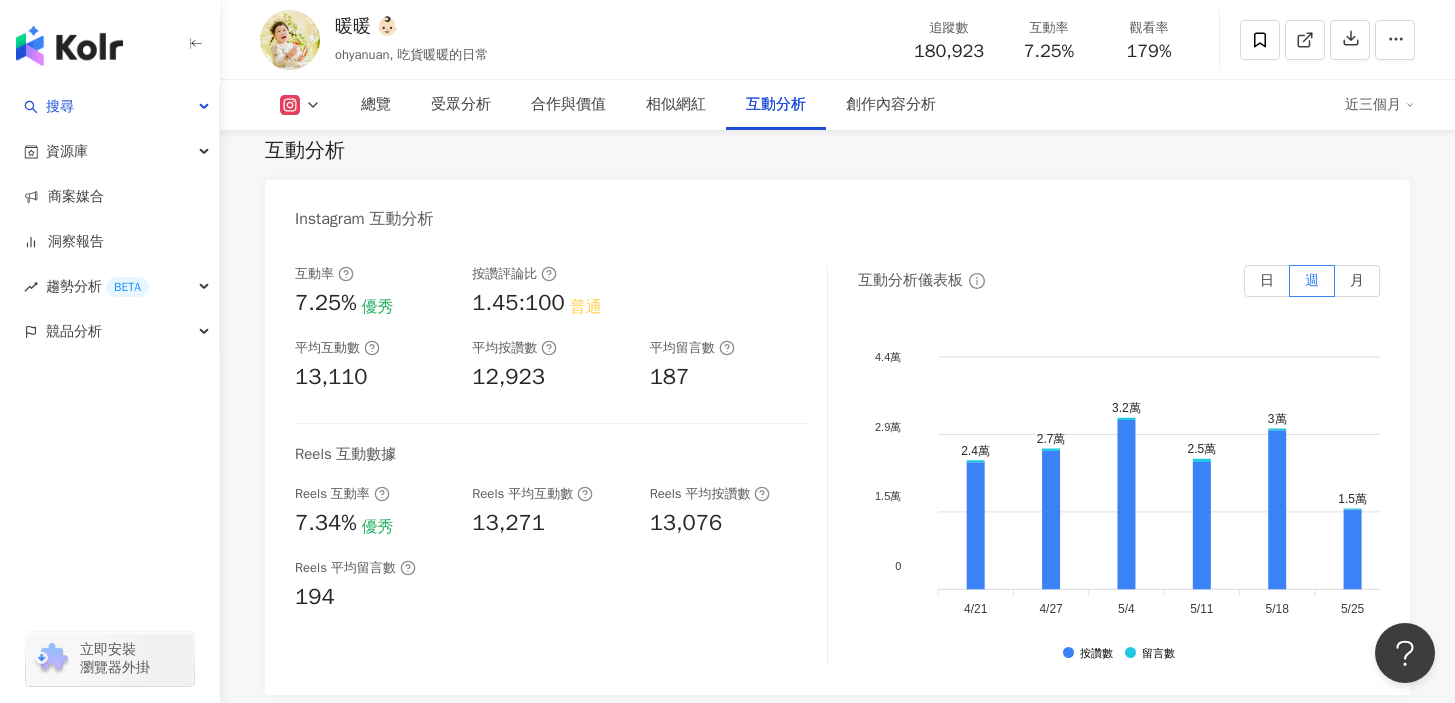 scroll, scrollTop: 4008, scrollLeft: 0, axis: vertical 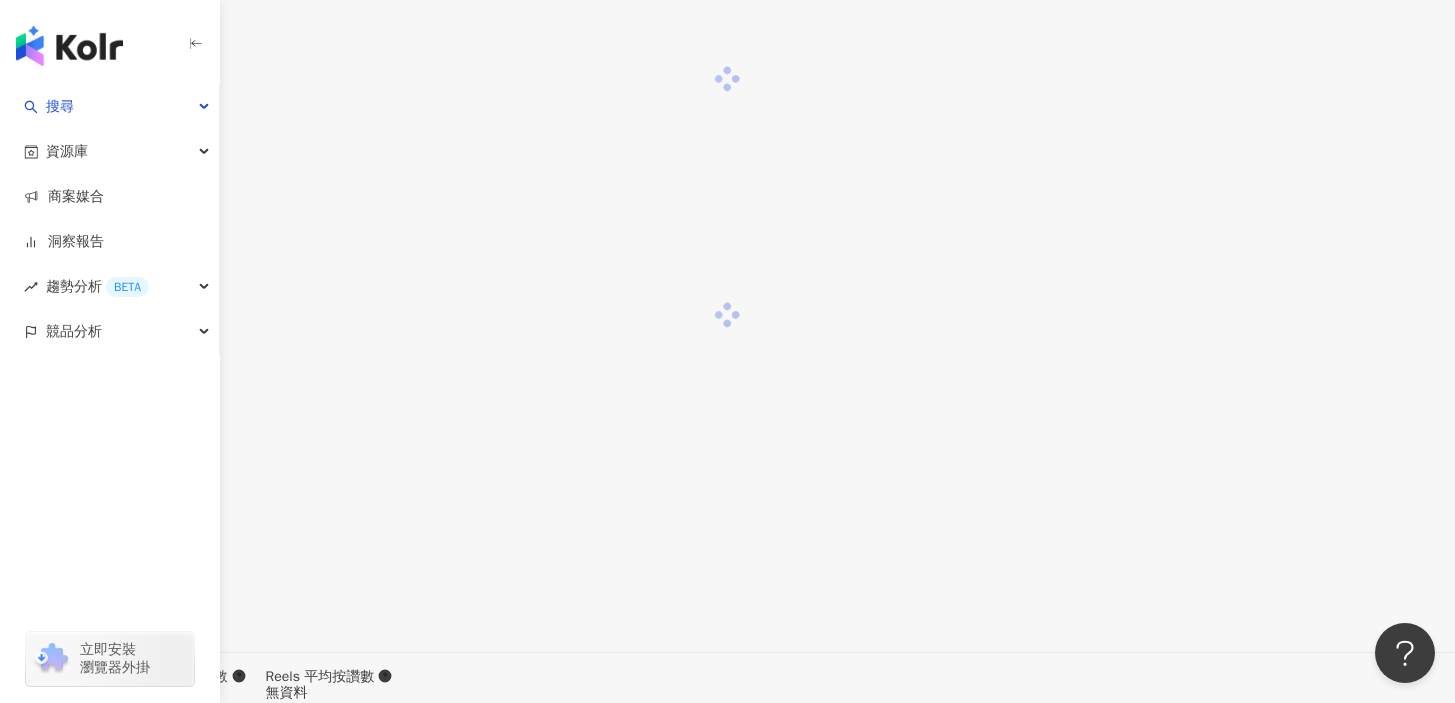 click on "總覽" at bounding box center (86, -2896) 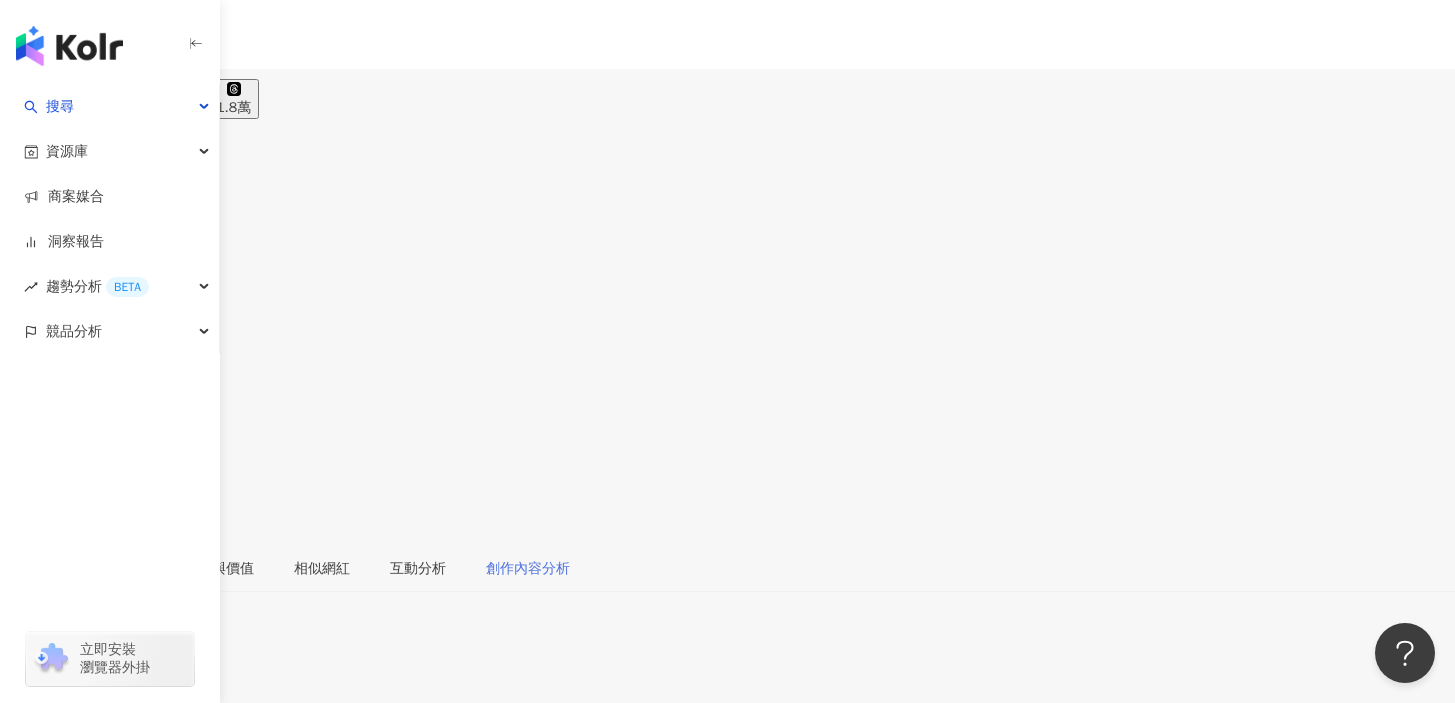 scroll, scrollTop: 12, scrollLeft: 0, axis: vertical 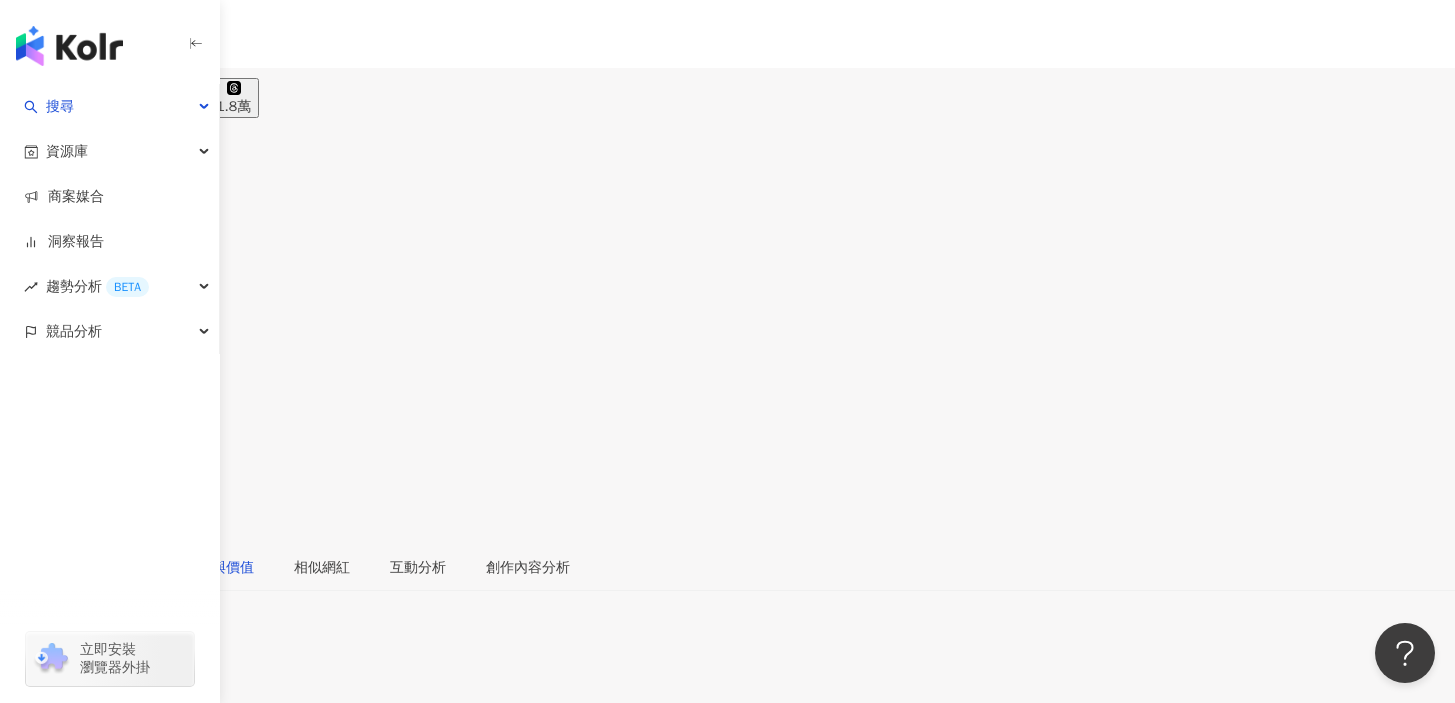 click on "合作與價值" at bounding box center [219, 568] 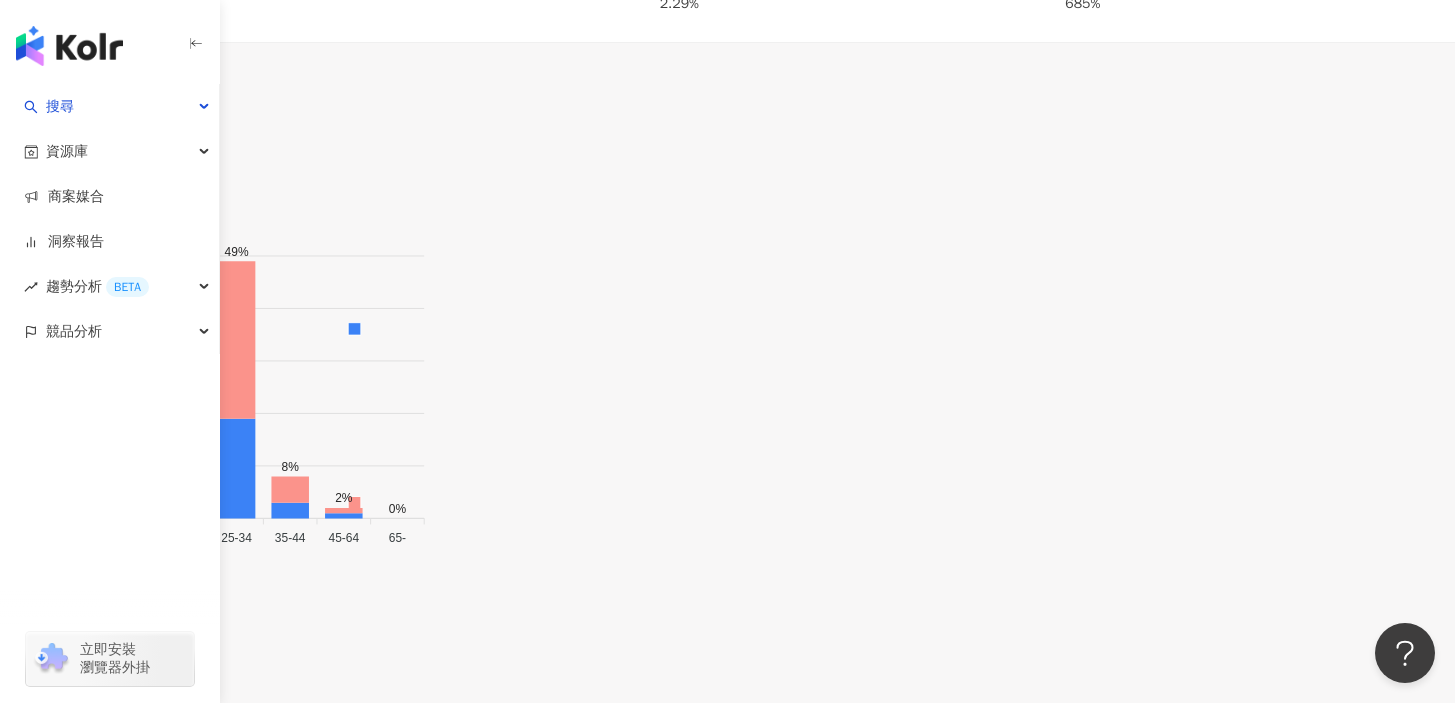 scroll, scrollTop: 3225, scrollLeft: 0, axis: vertical 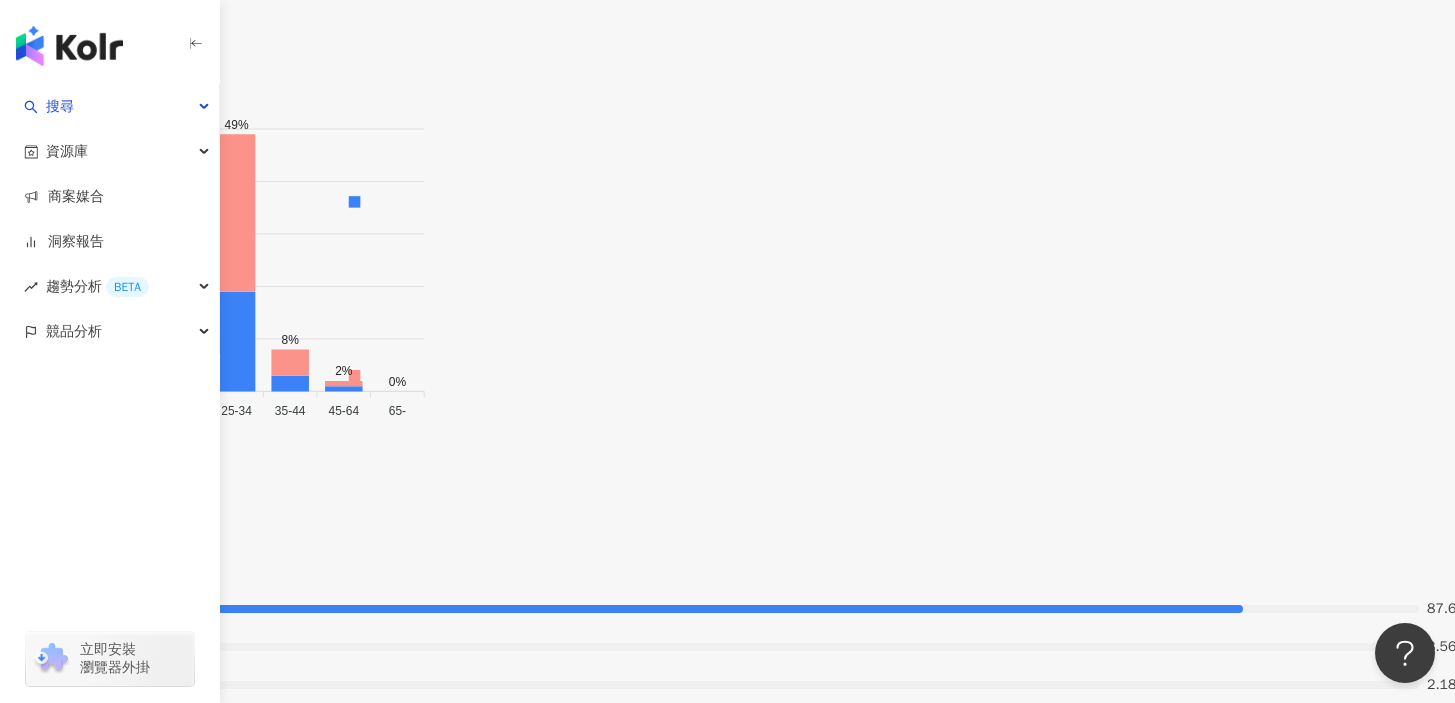 click on "創作內容分析" at bounding box center (580, -2645) 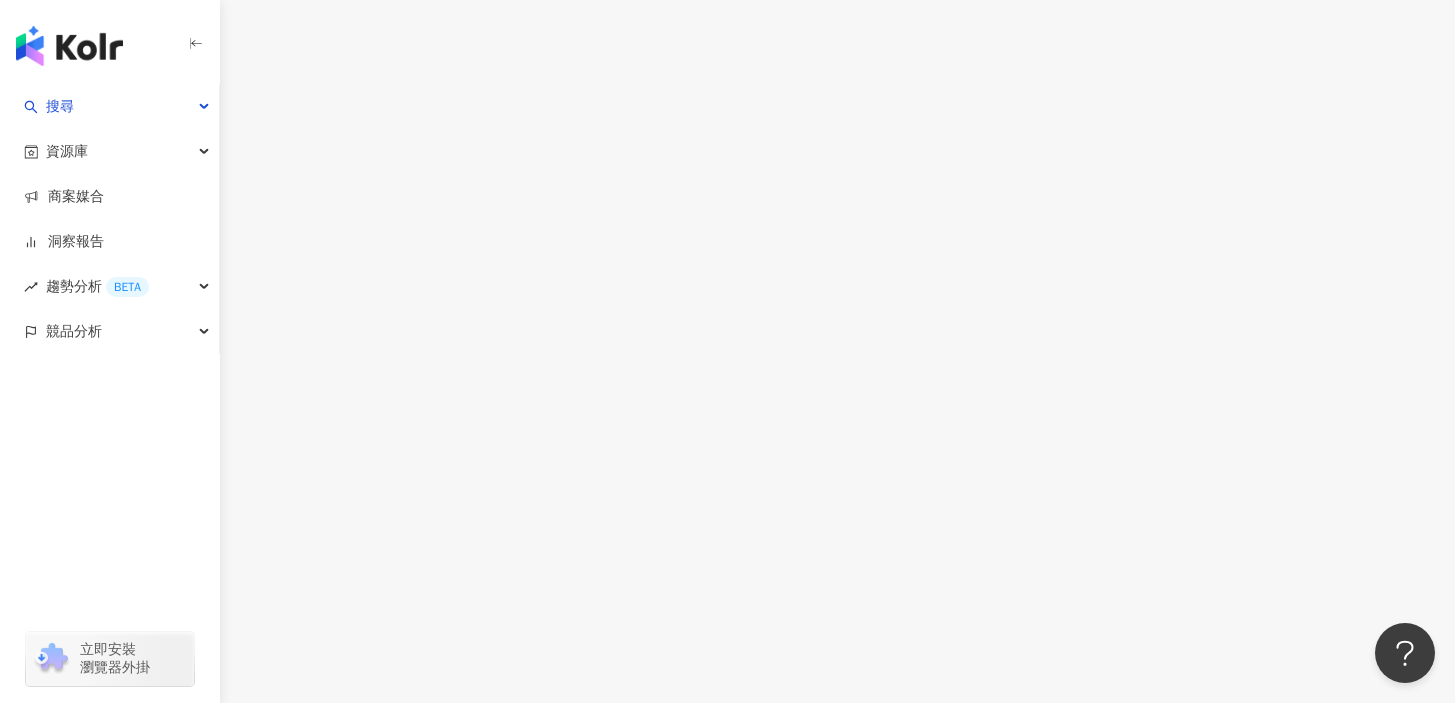 click on "互動分析" at bounding box center [470, -5090] 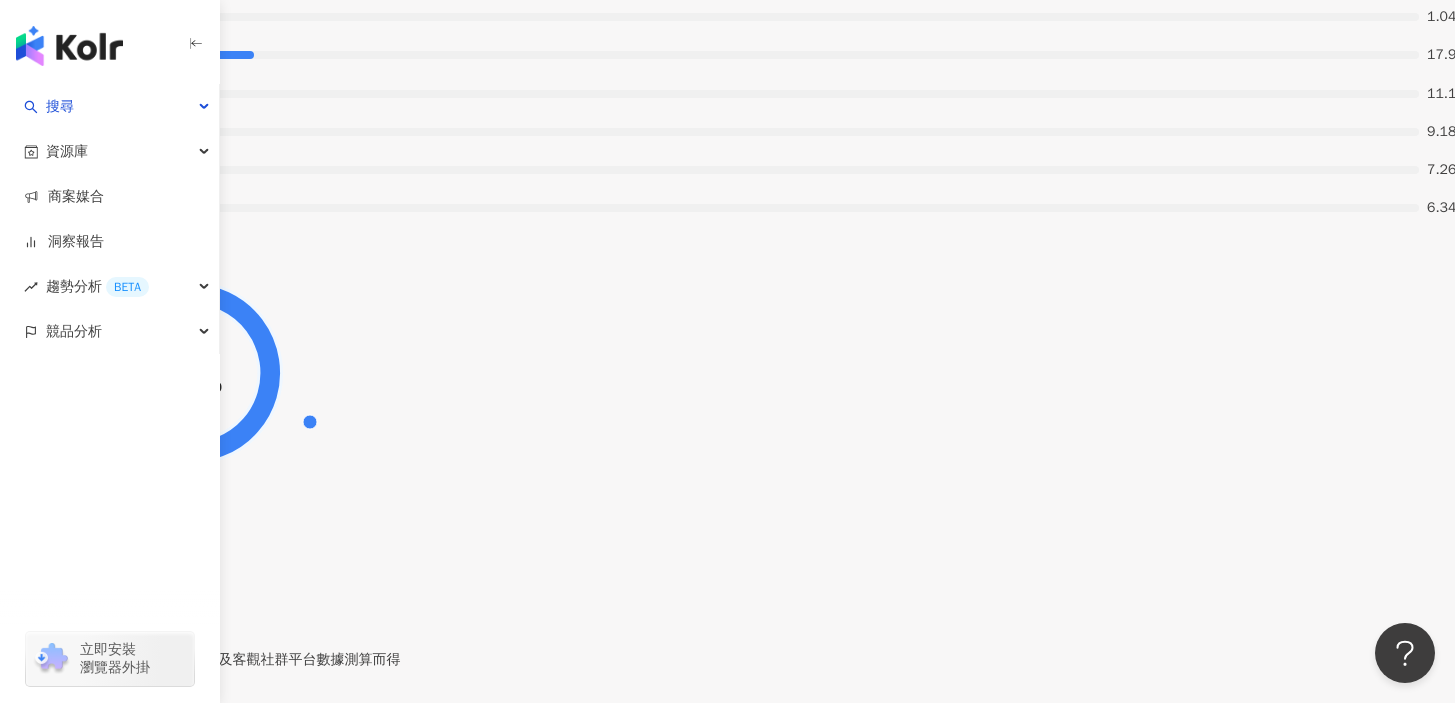 scroll, scrollTop: 4042, scrollLeft: 0, axis: vertical 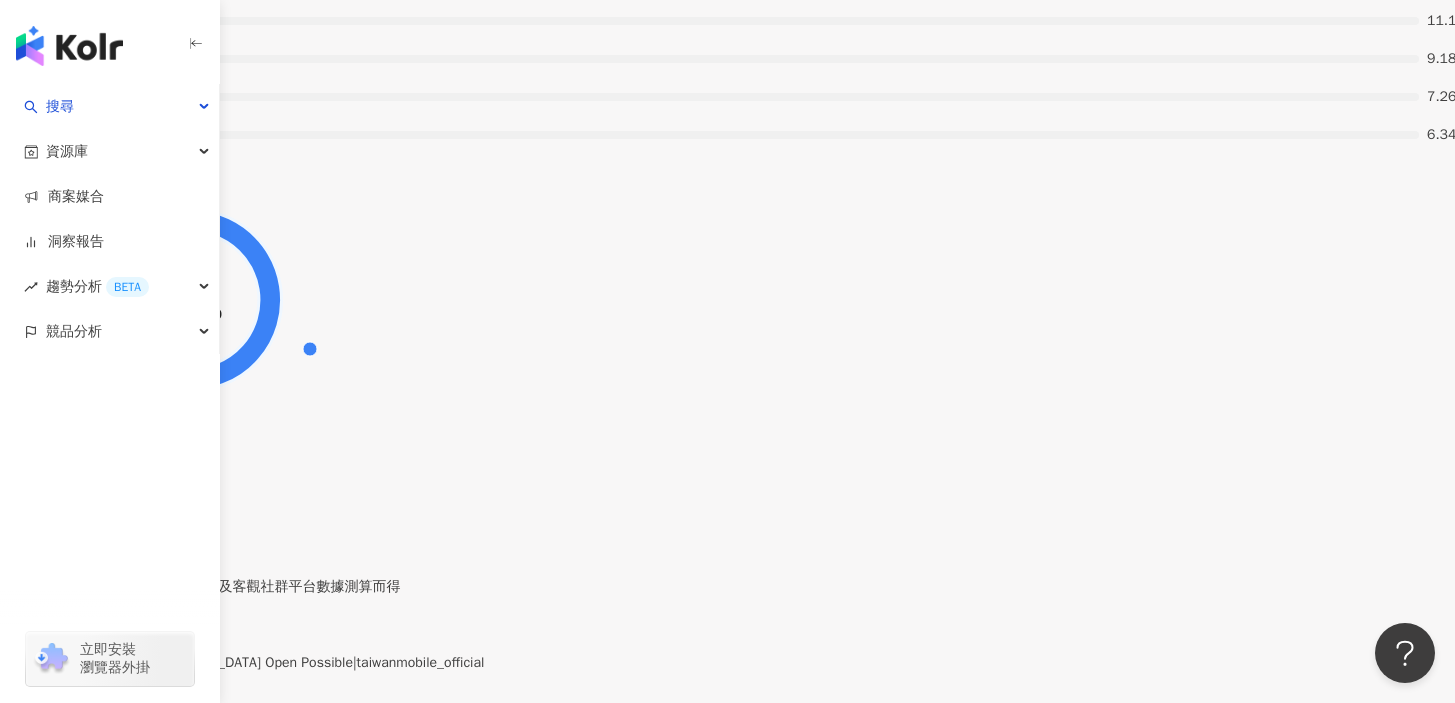 click on "創作內容分析" at bounding box center (580, -3462) 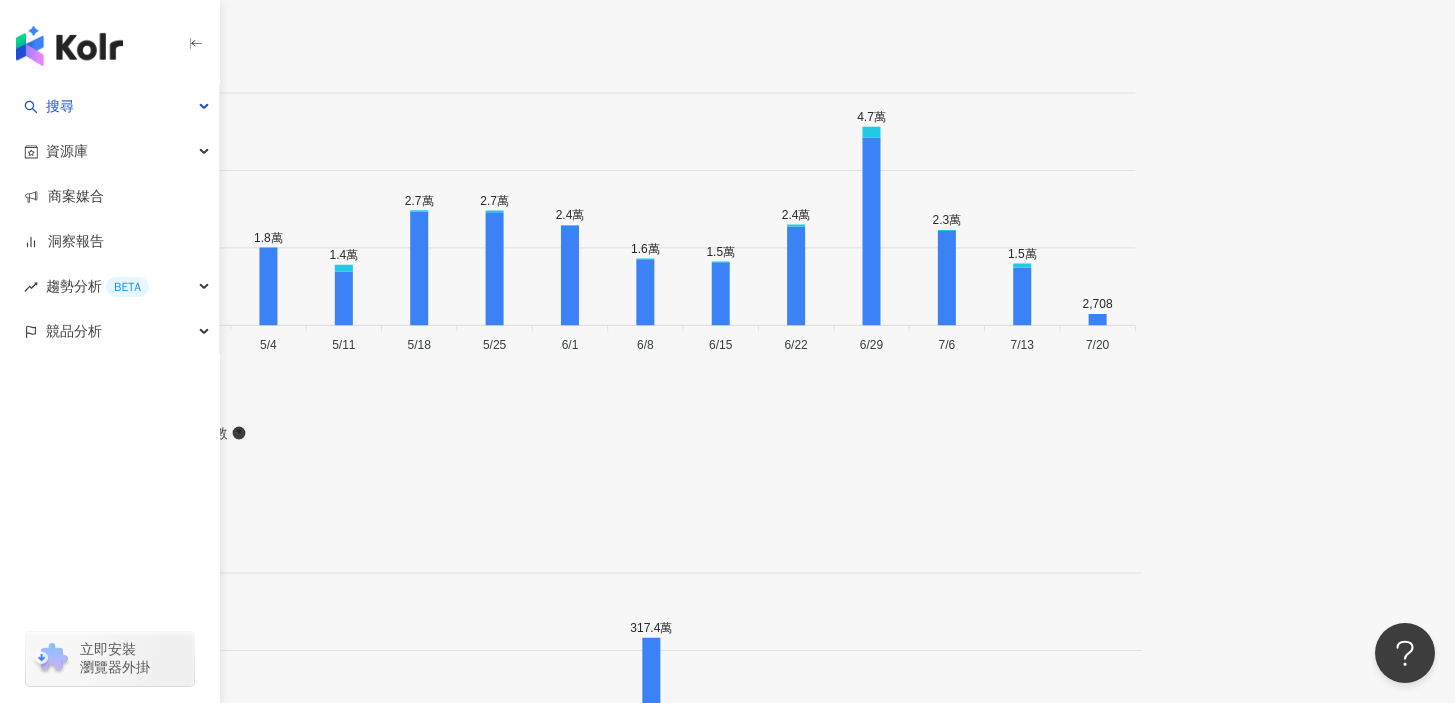 scroll, scrollTop: 6483, scrollLeft: 0, axis: vertical 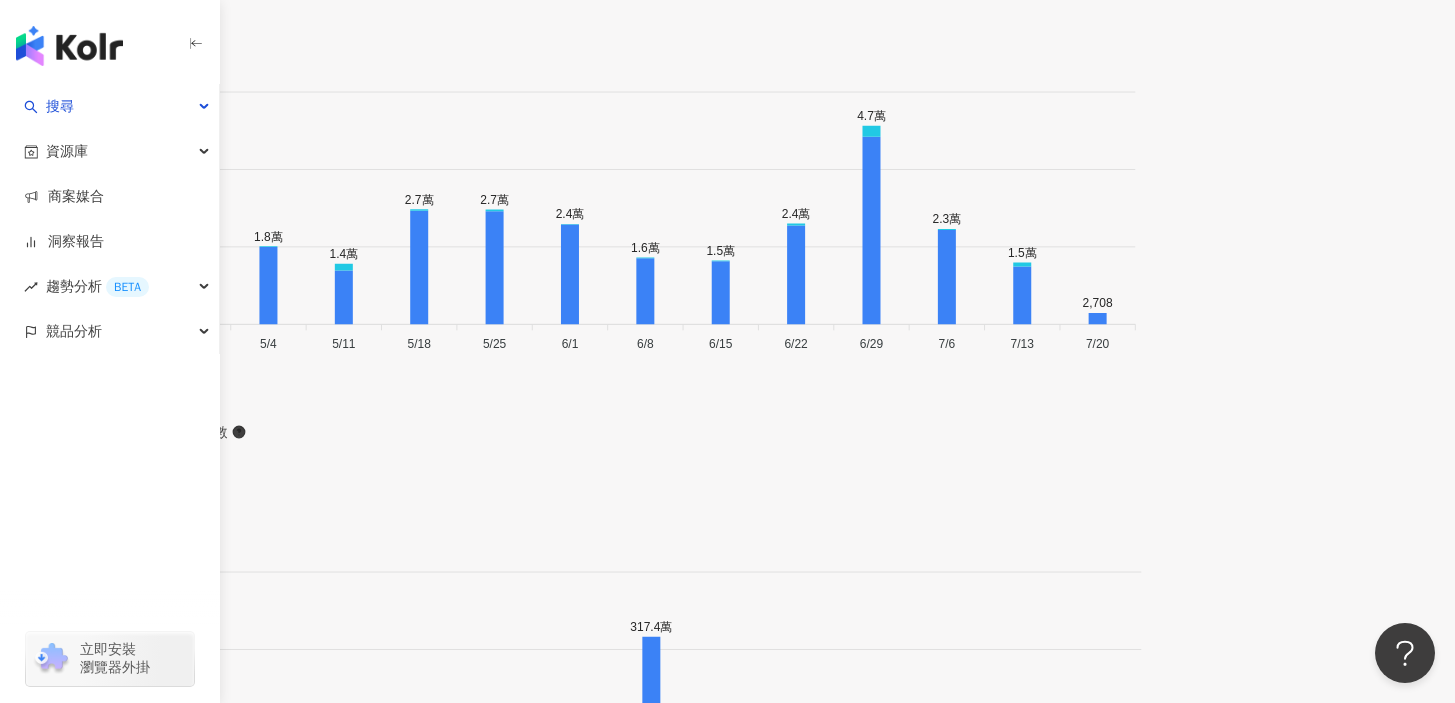 click on "受眾分析" at bounding box center (168, -5903) 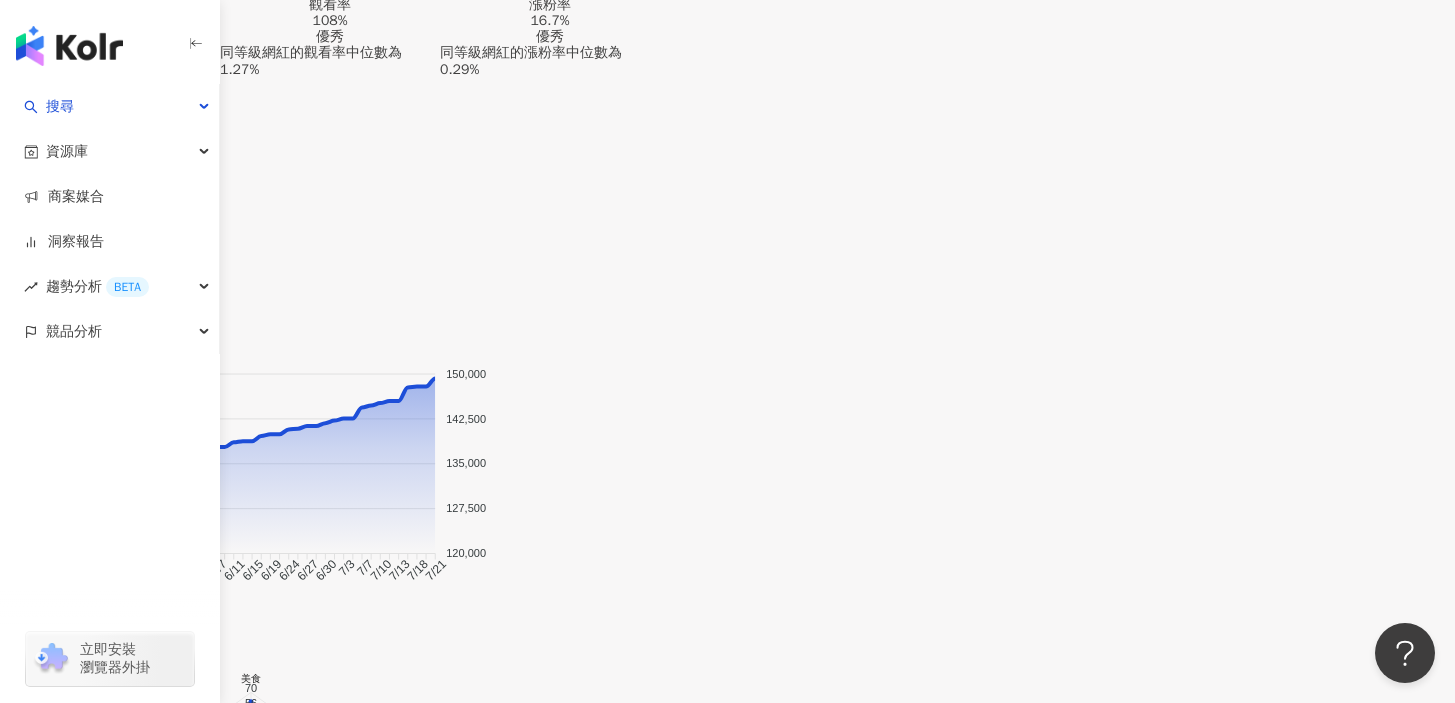 scroll, scrollTop: 1809, scrollLeft: 0, axis: vertical 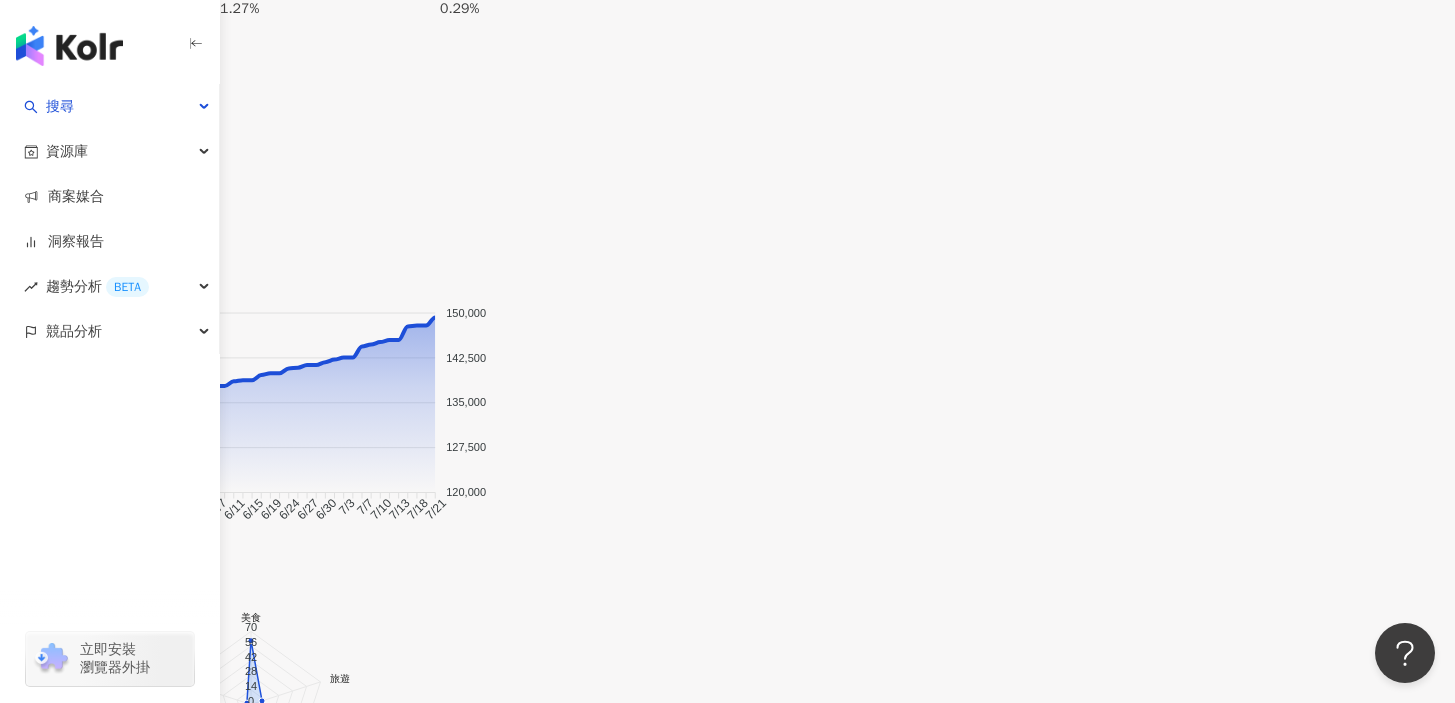 click on "合作與價值" at bounding box center [271, -1229] 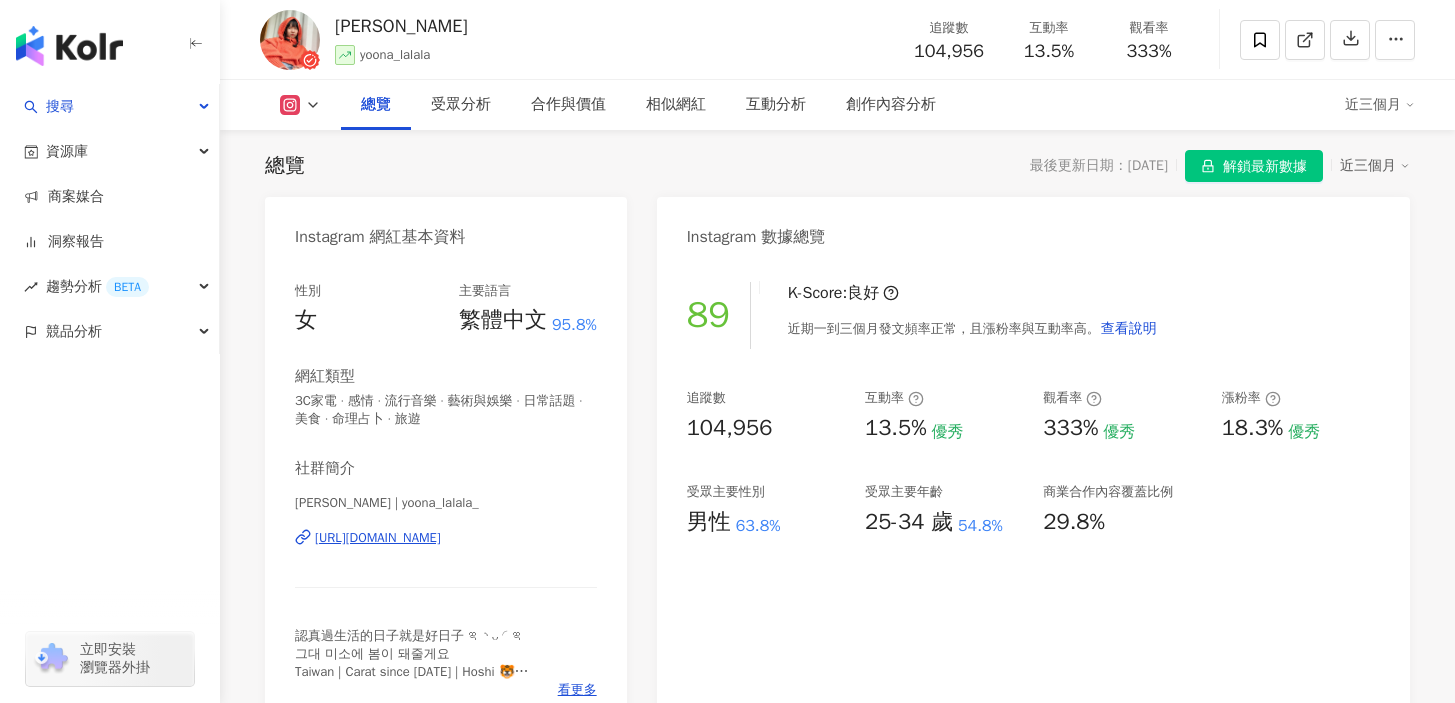 scroll, scrollTop: 123, scrollLeft: 0, axis: vertical 